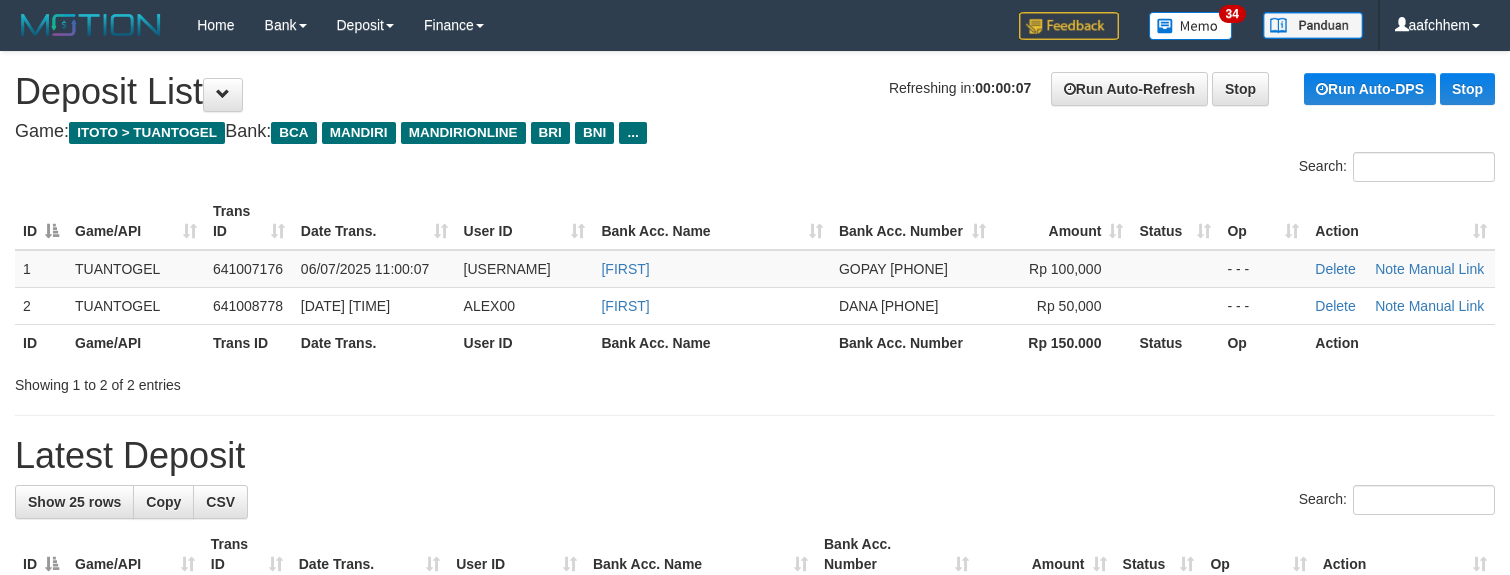 scroll, scrollTop: 0, scrollLeft: 0, axis: both 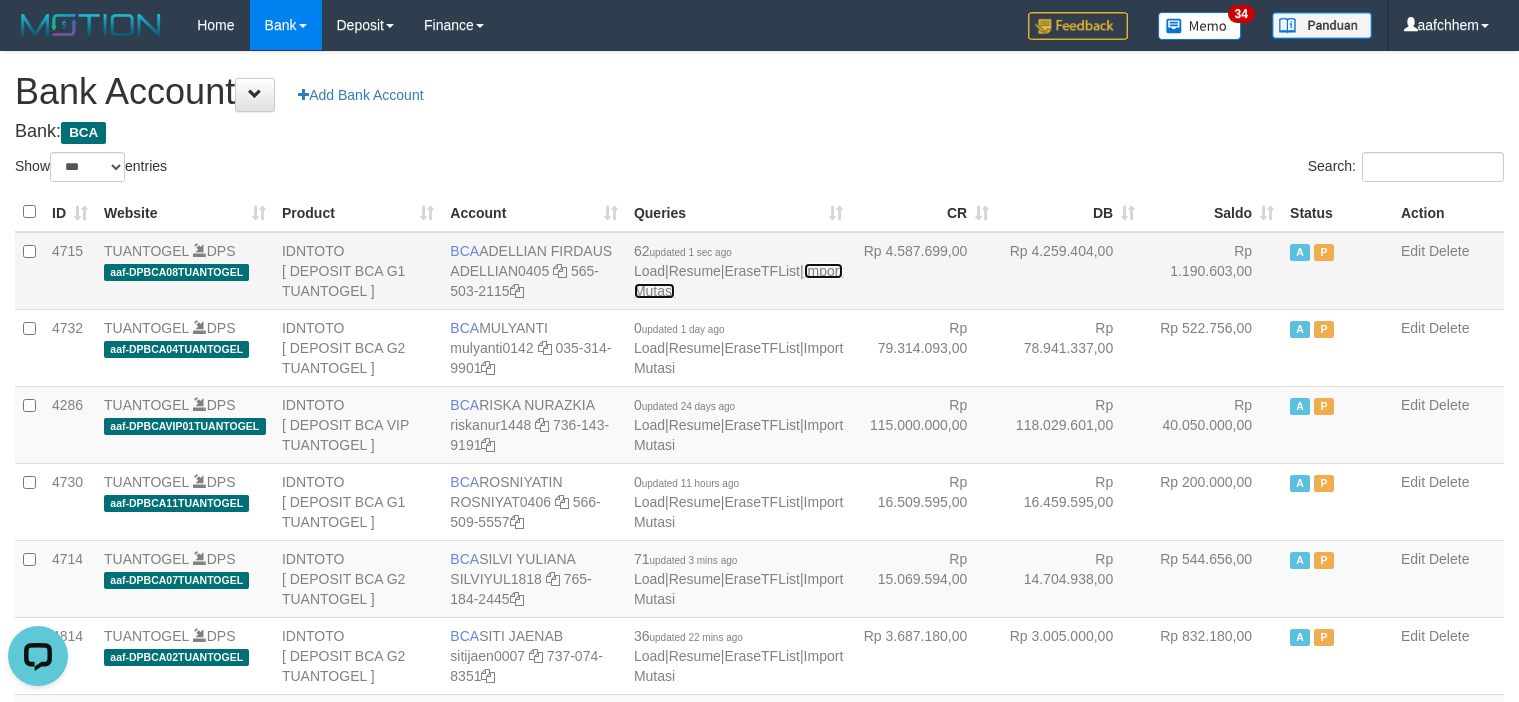 click on "Import Mutasi" at bounding box center (738, 281) 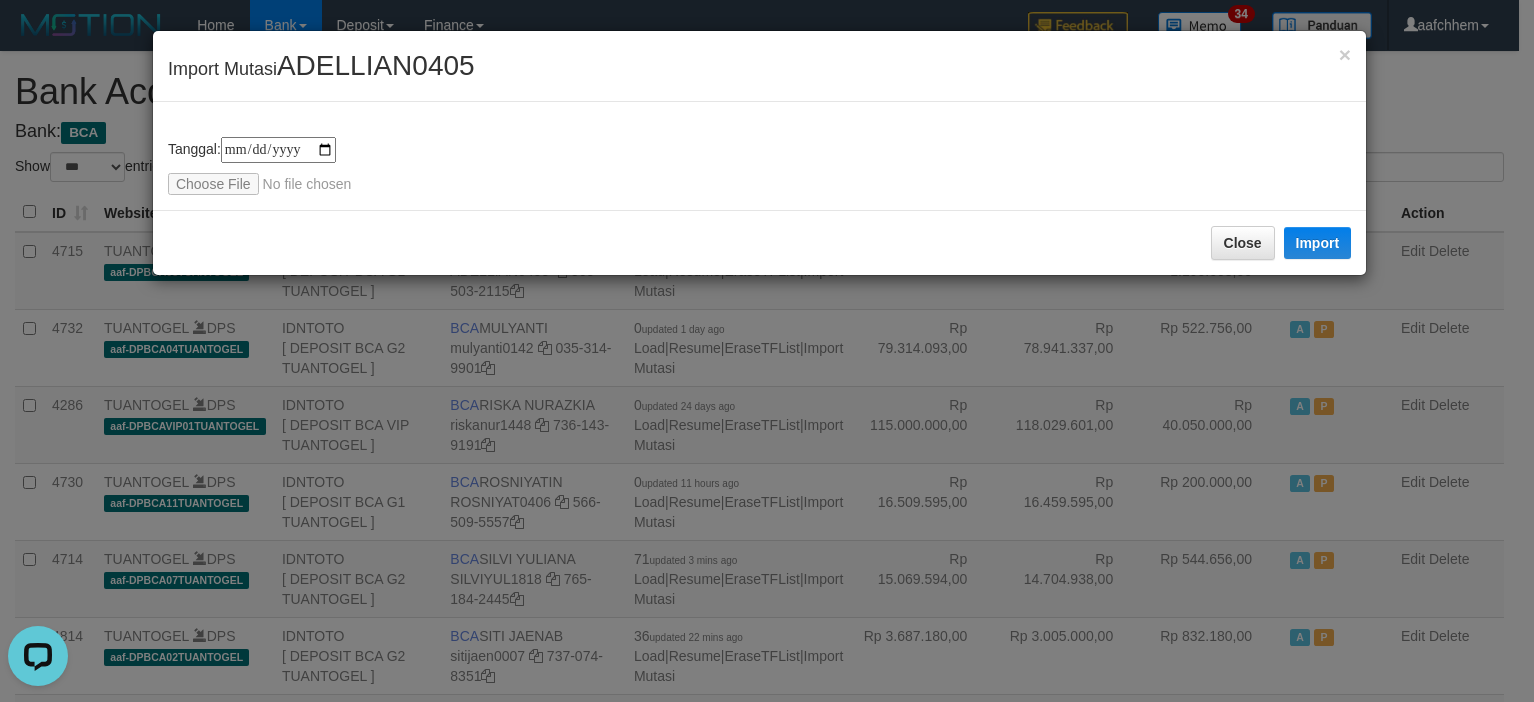 type on "**********" 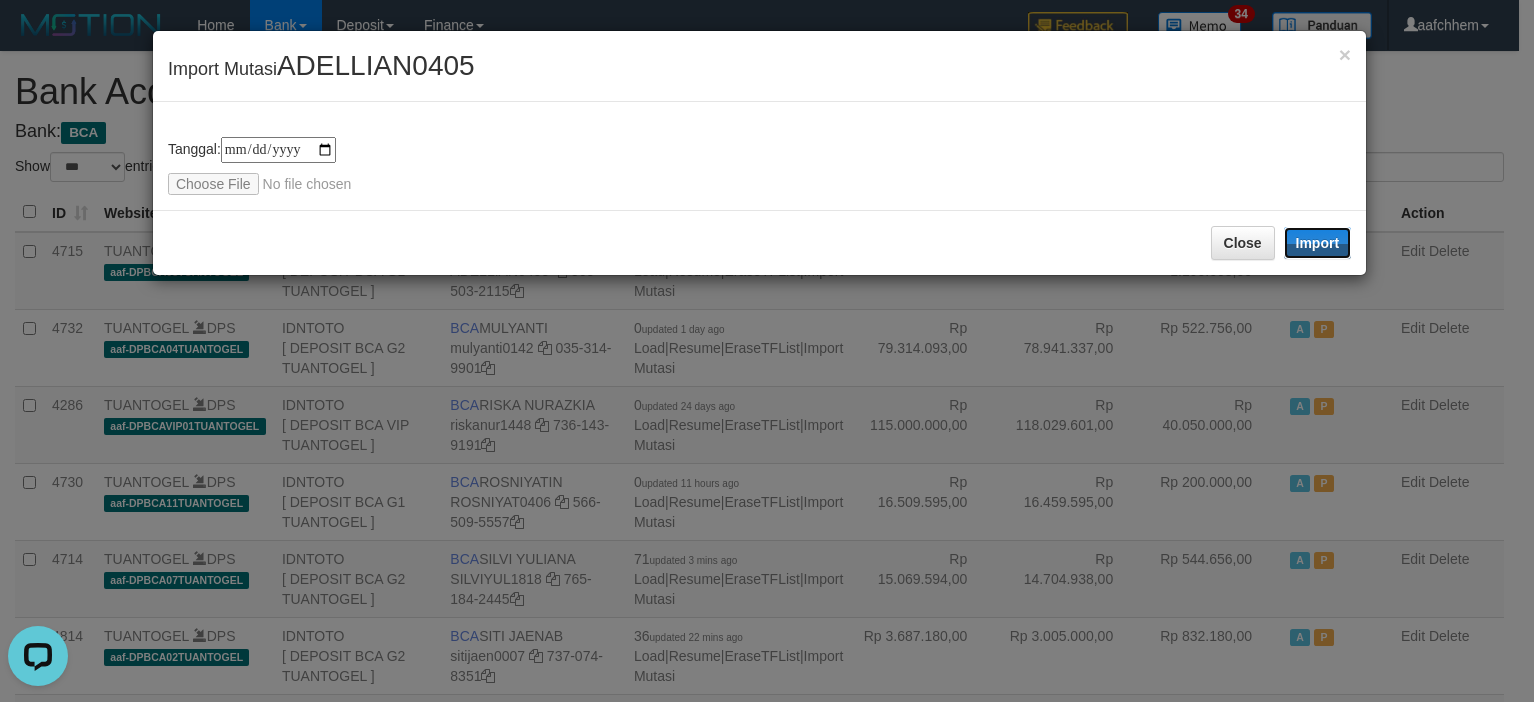 click on "Import" at bounding box center (1318, 243) 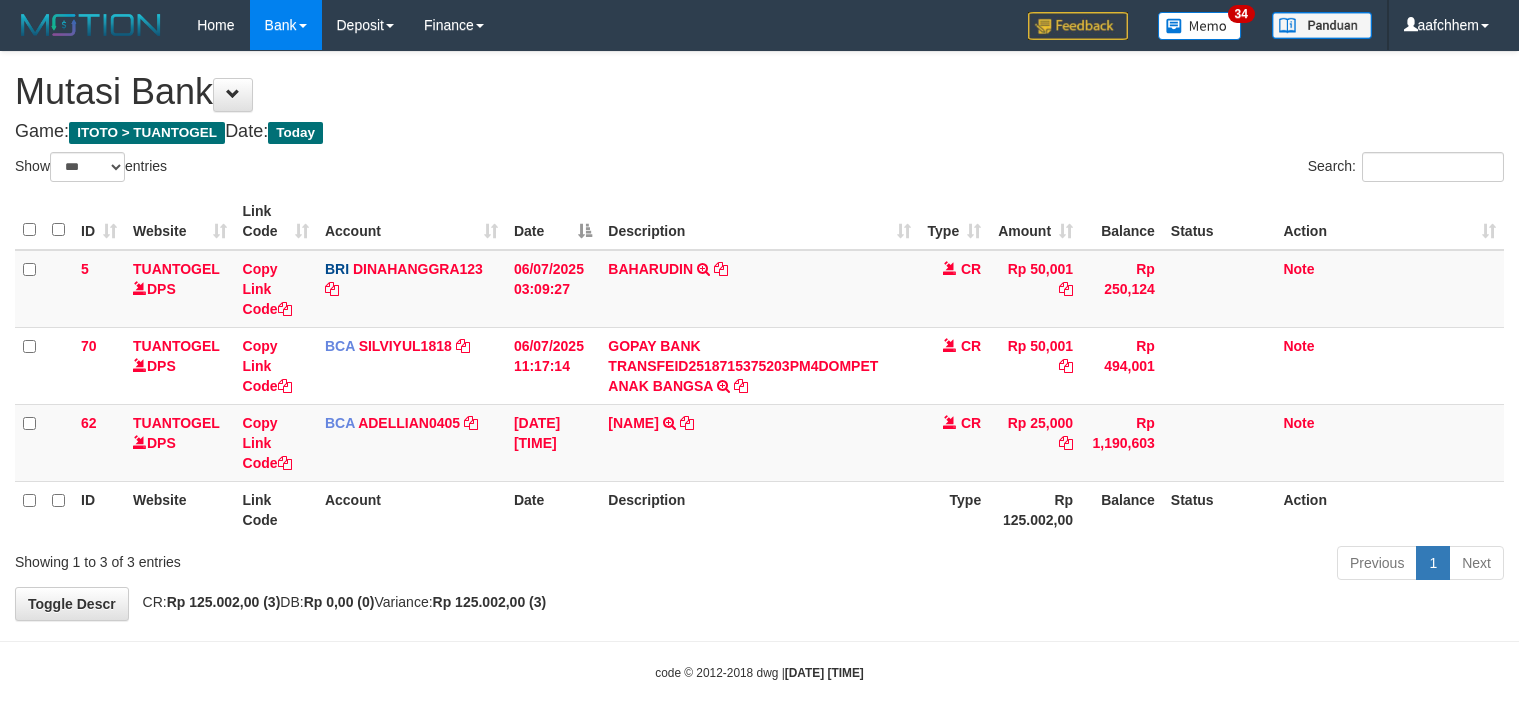 scroll, scrollTop: 0, scrollLeft: 0, axis: both 